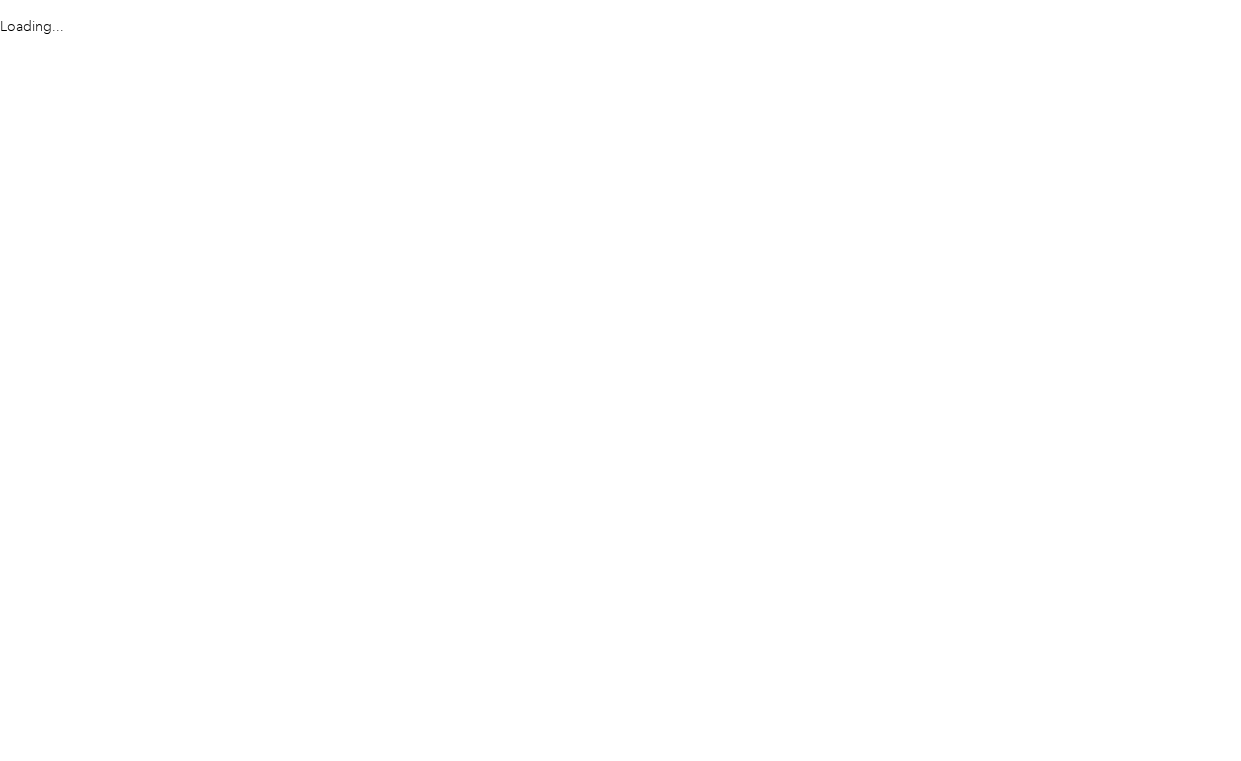 scroll, scrollTop: 0, scrollLeft: 0, axis: both 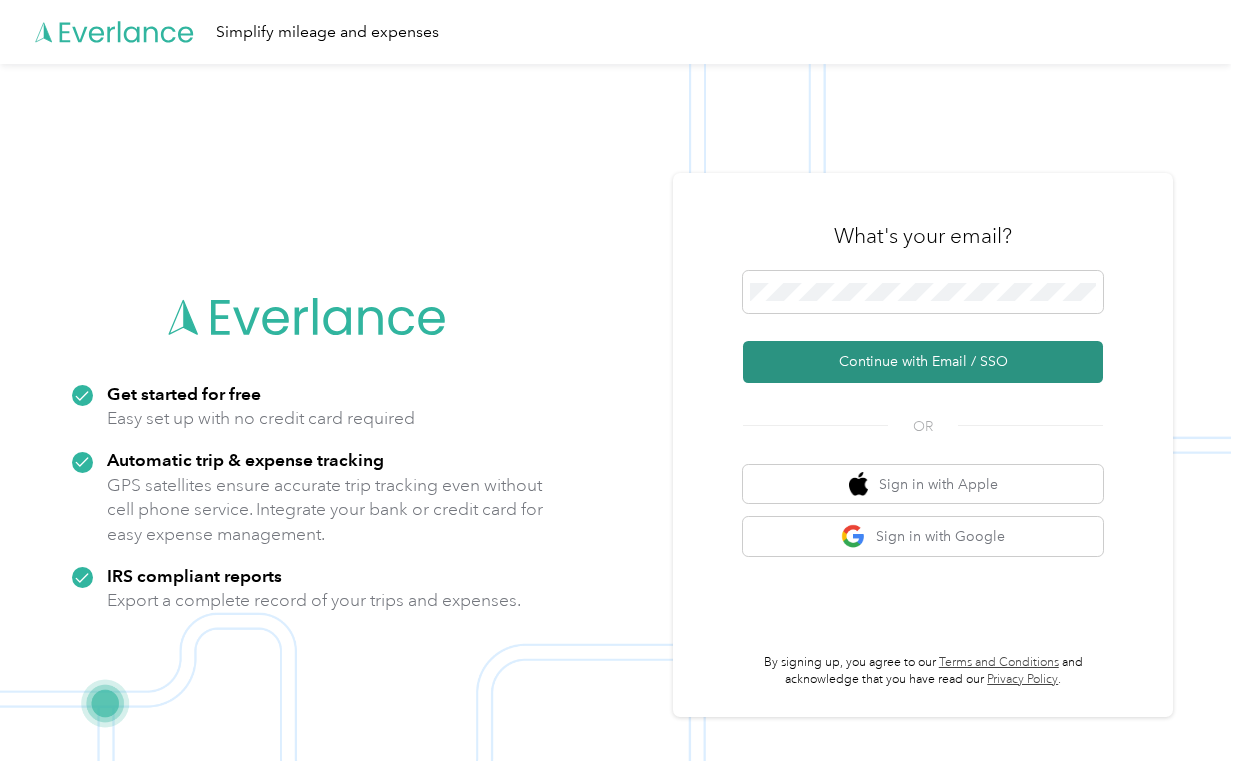 click on "Continue with Email / SSO" at bounding box center (923, 362) 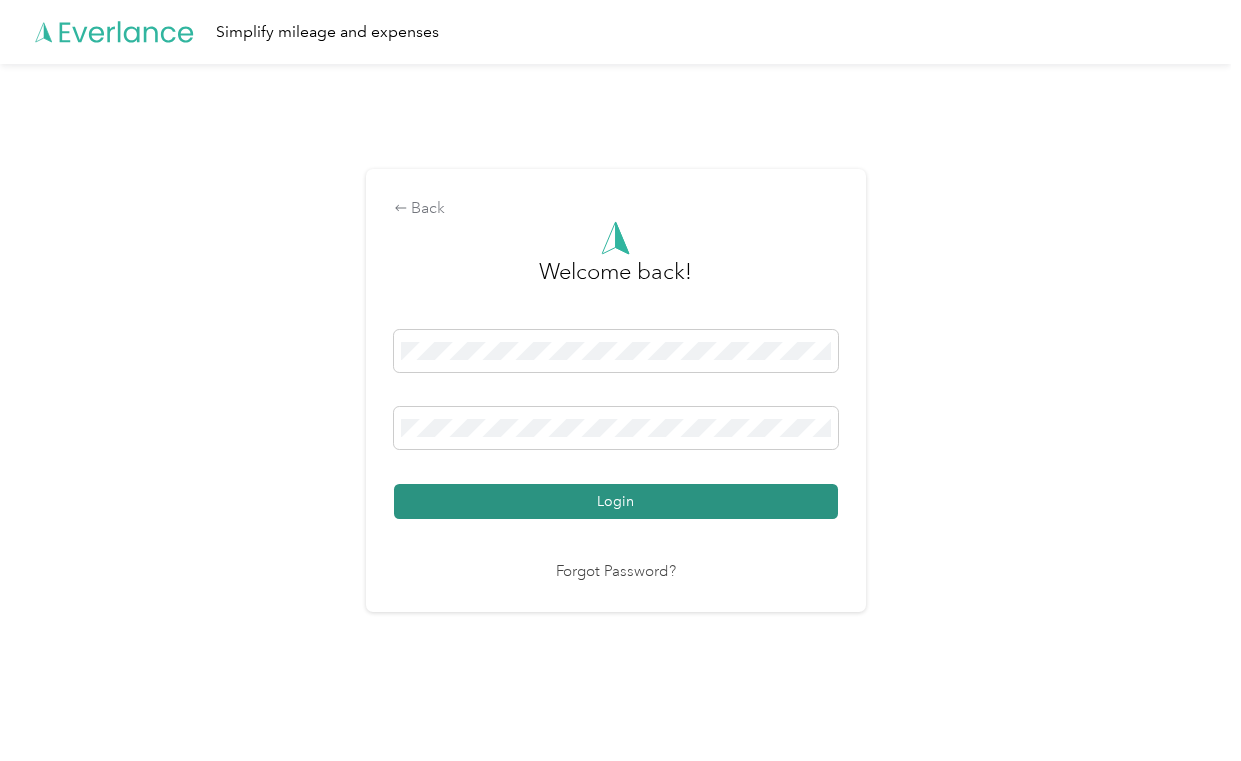 click on "Login" at bounding box center (616, 501) 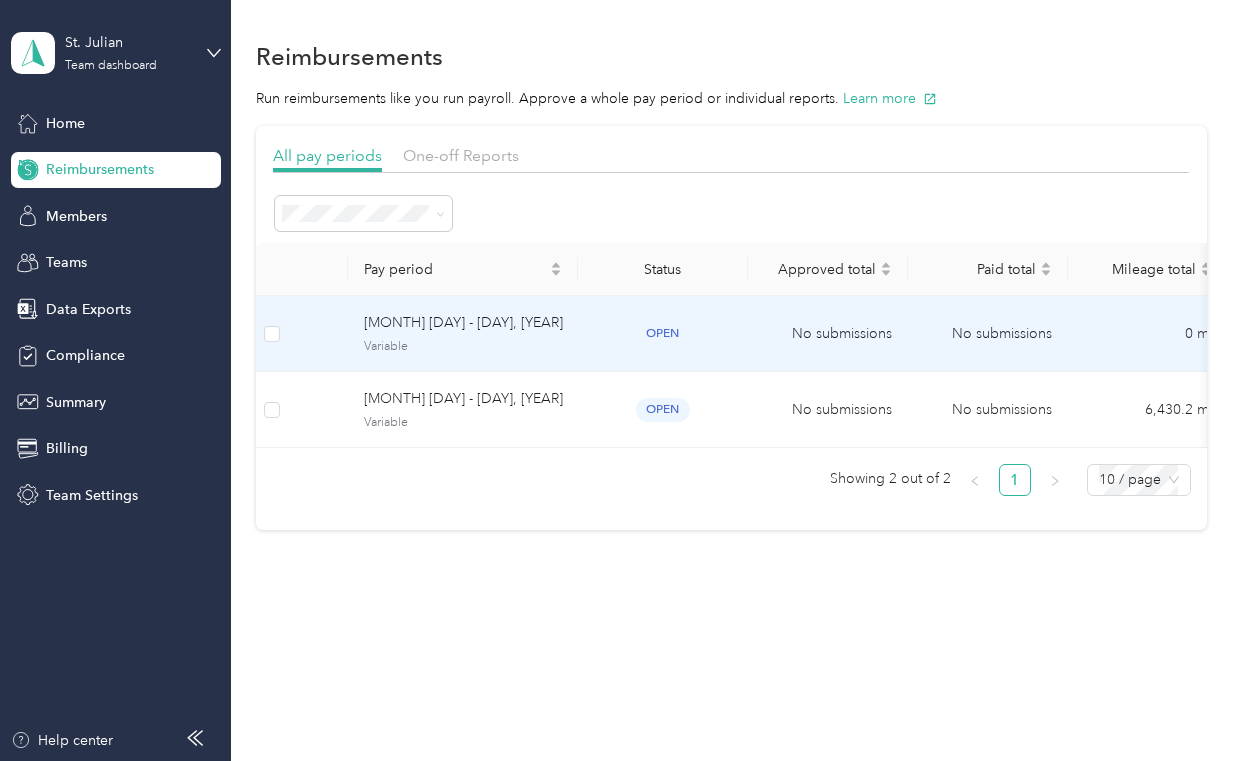click on "[MONTH] [DAY] - [DAY], [YEAR]" at bounding box center (463, 323) 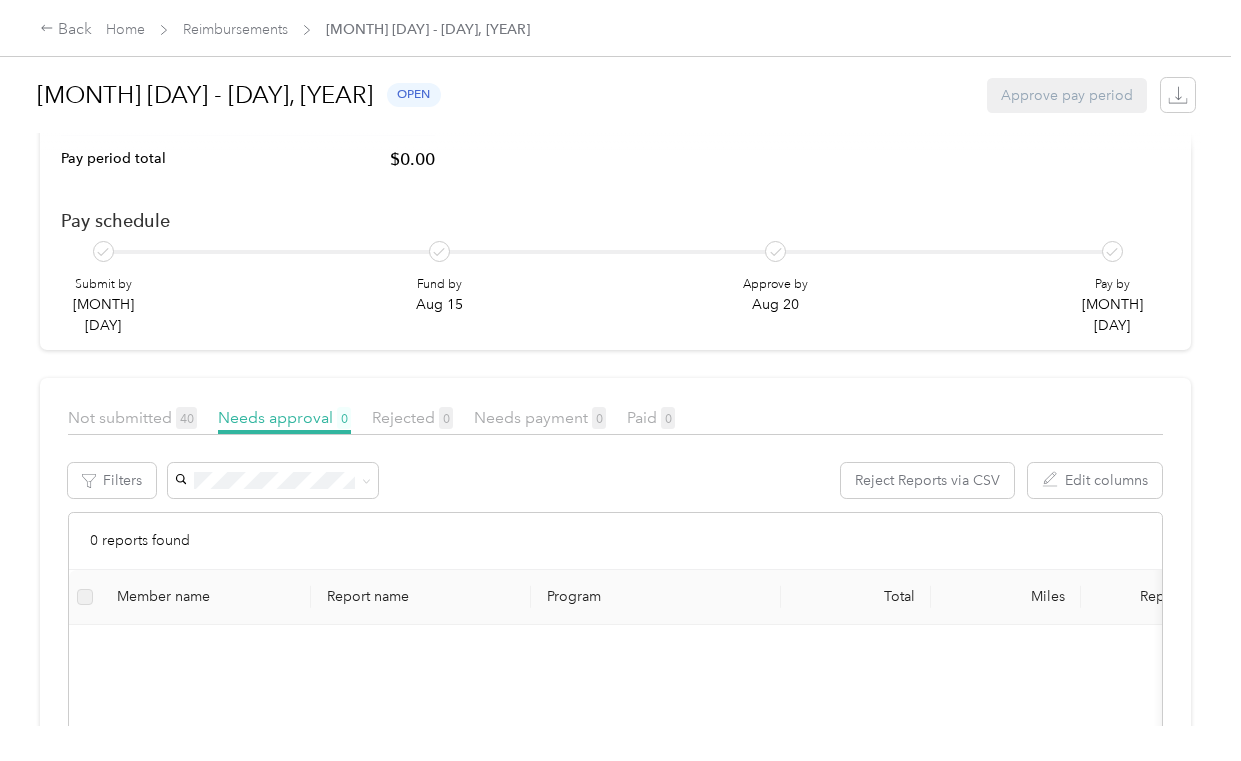 scroll, scrollTop: 300, scrollLeft: 0, axis: vertical 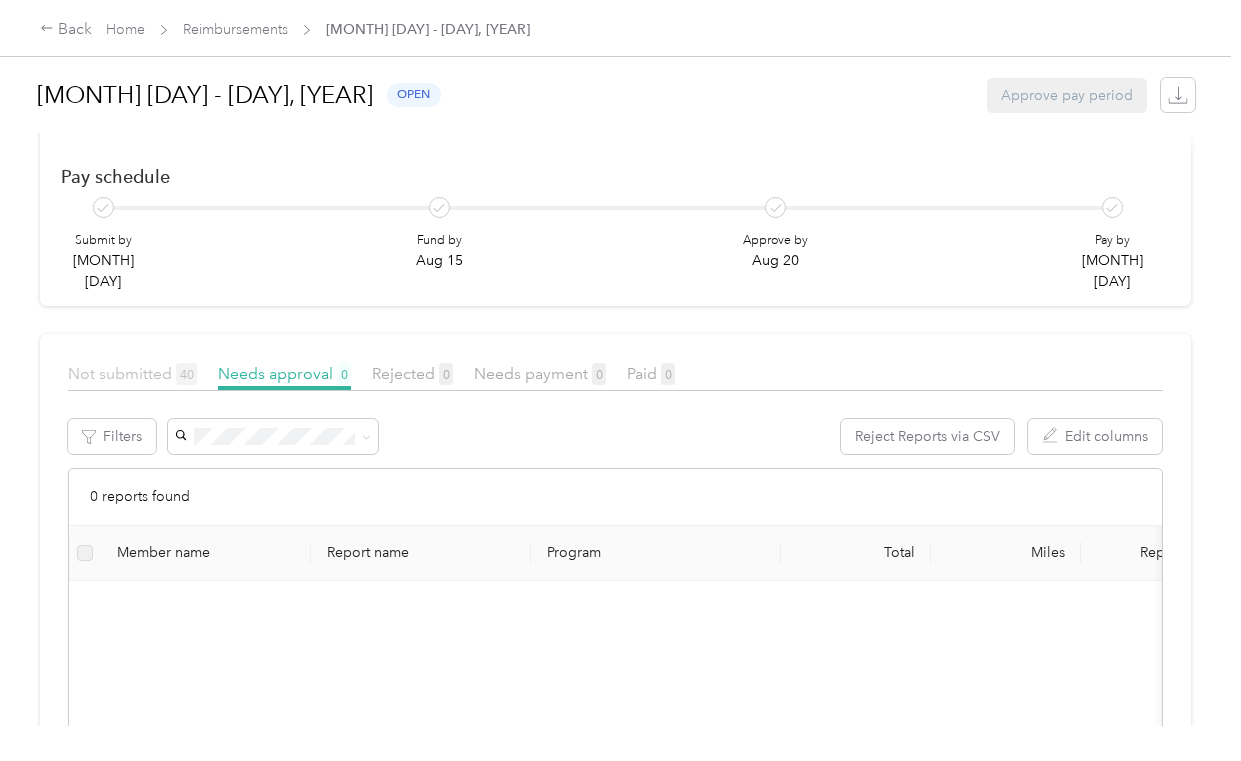 click on "Not submitted   40" at bounding box center (132, 373) 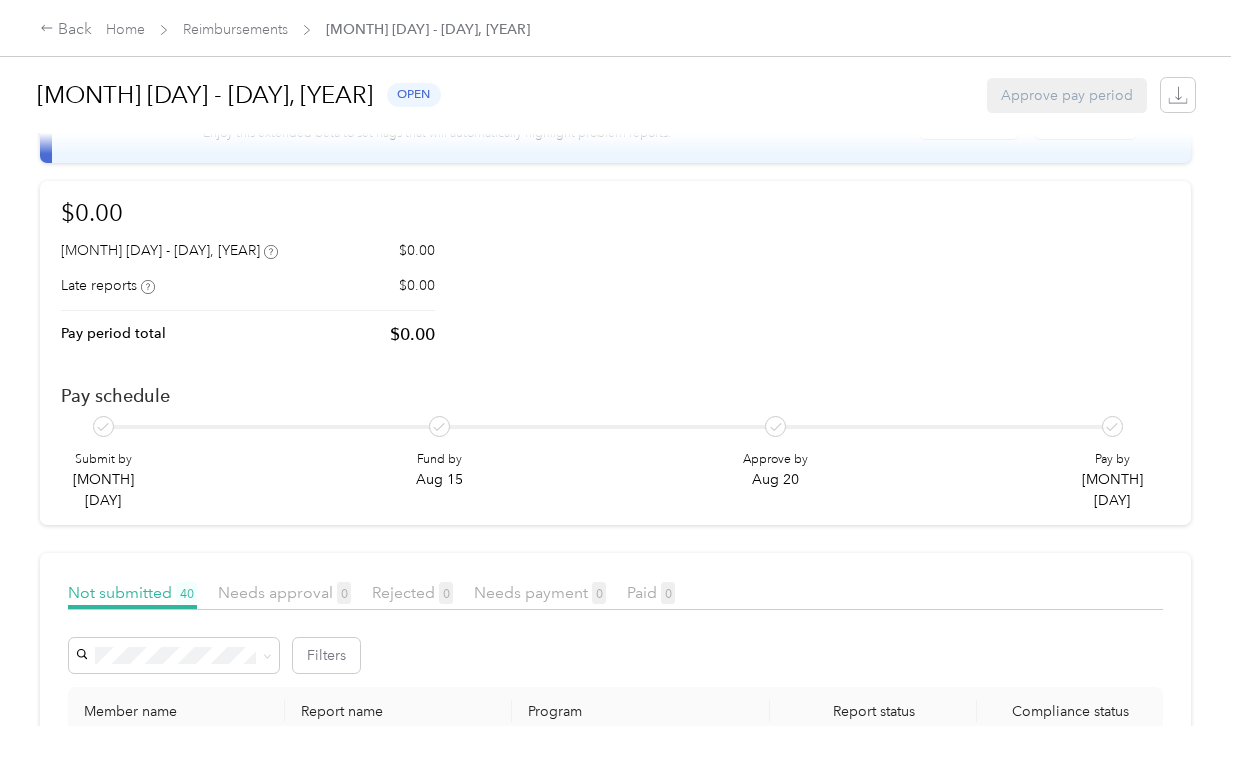 scroll, scrollTop: 0, scrollLeft: 0, axis: both 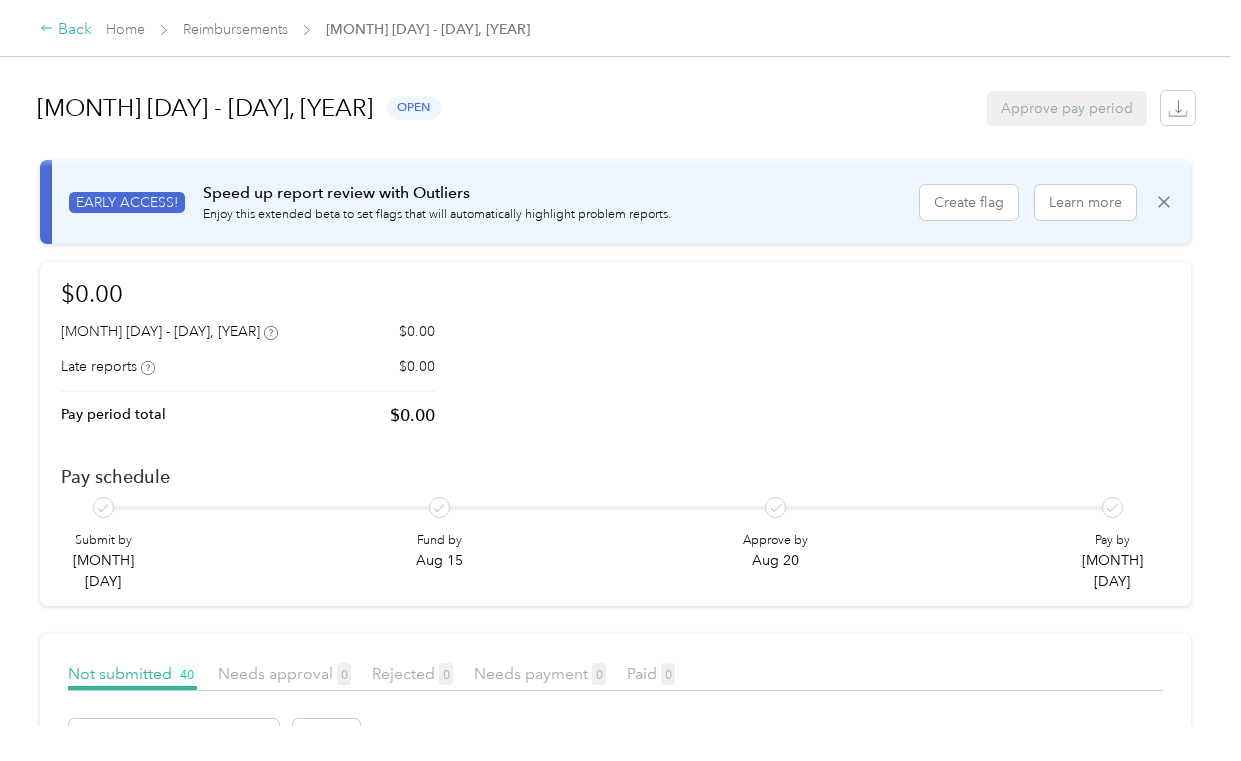 click on "Back" at bounding box center (66, 30) 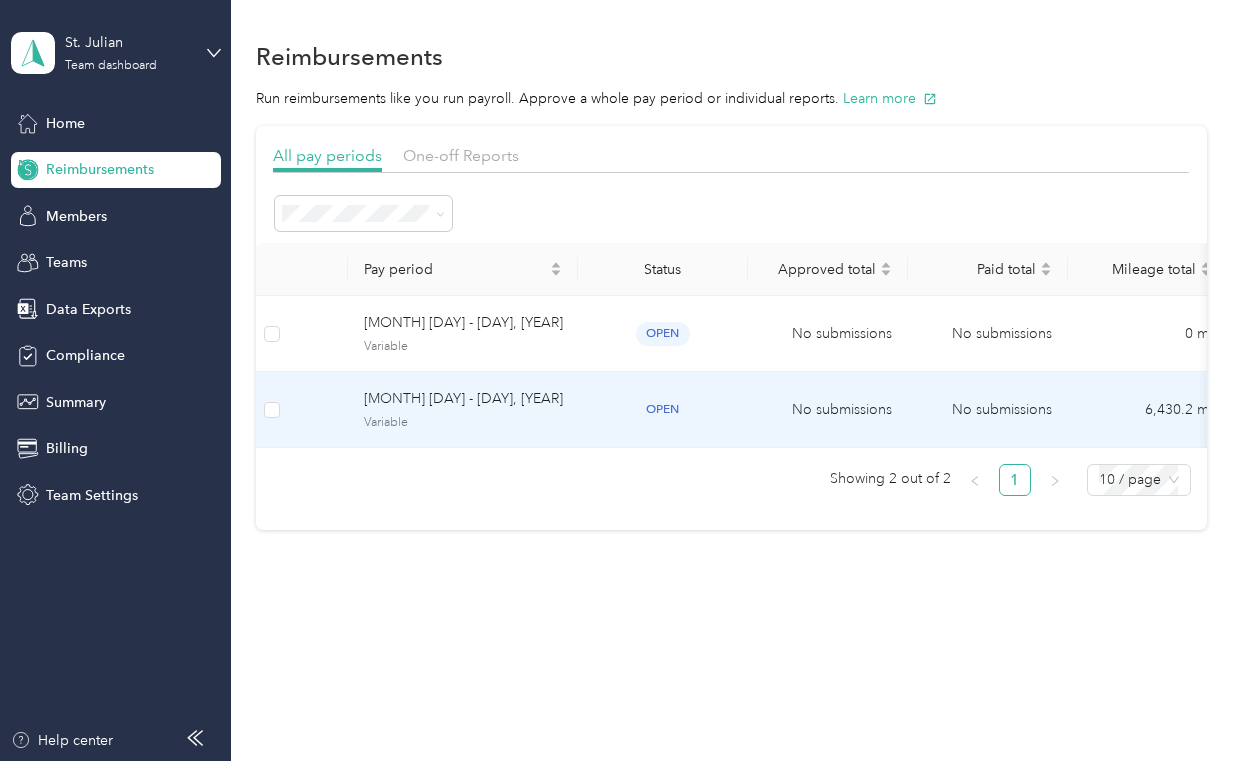 click on "[MONTH] [DAY] - [DAY], [YEAR]" at bounding box center (463, 399) 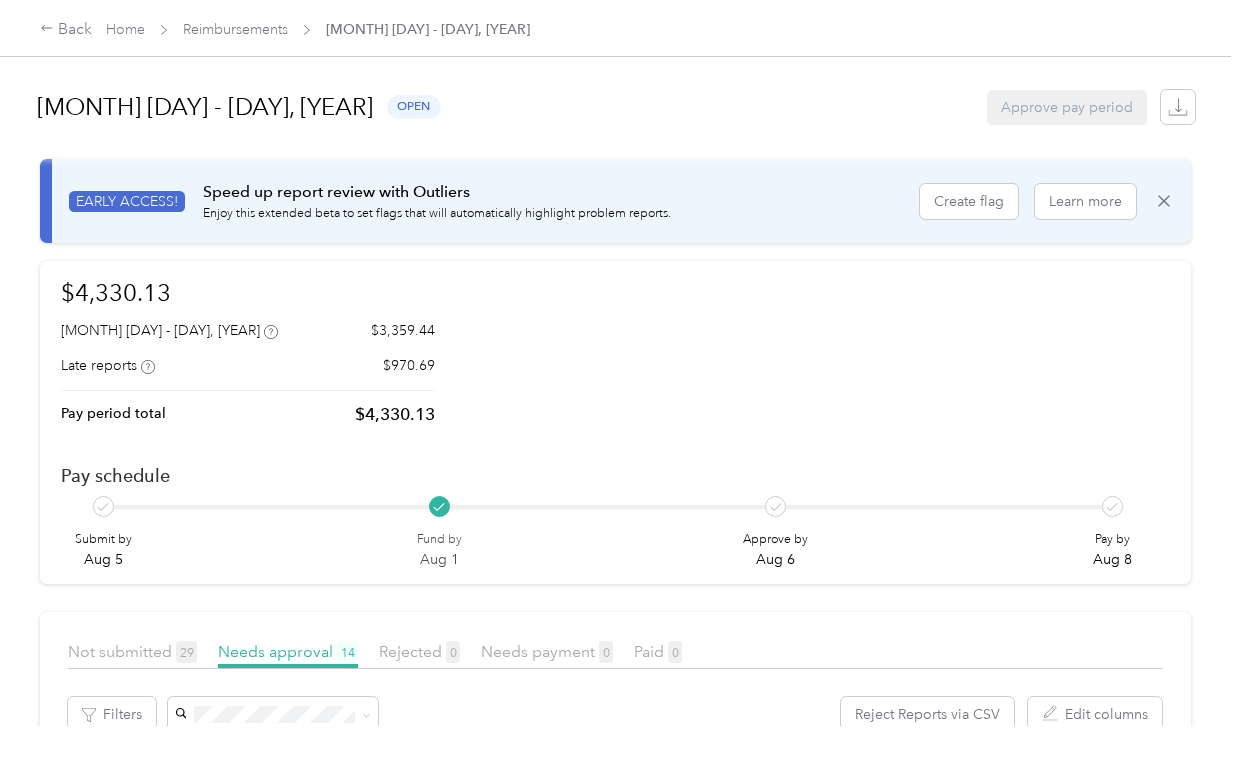 scroll, scrollTop: 0, scrollLeft: 0, axis: both 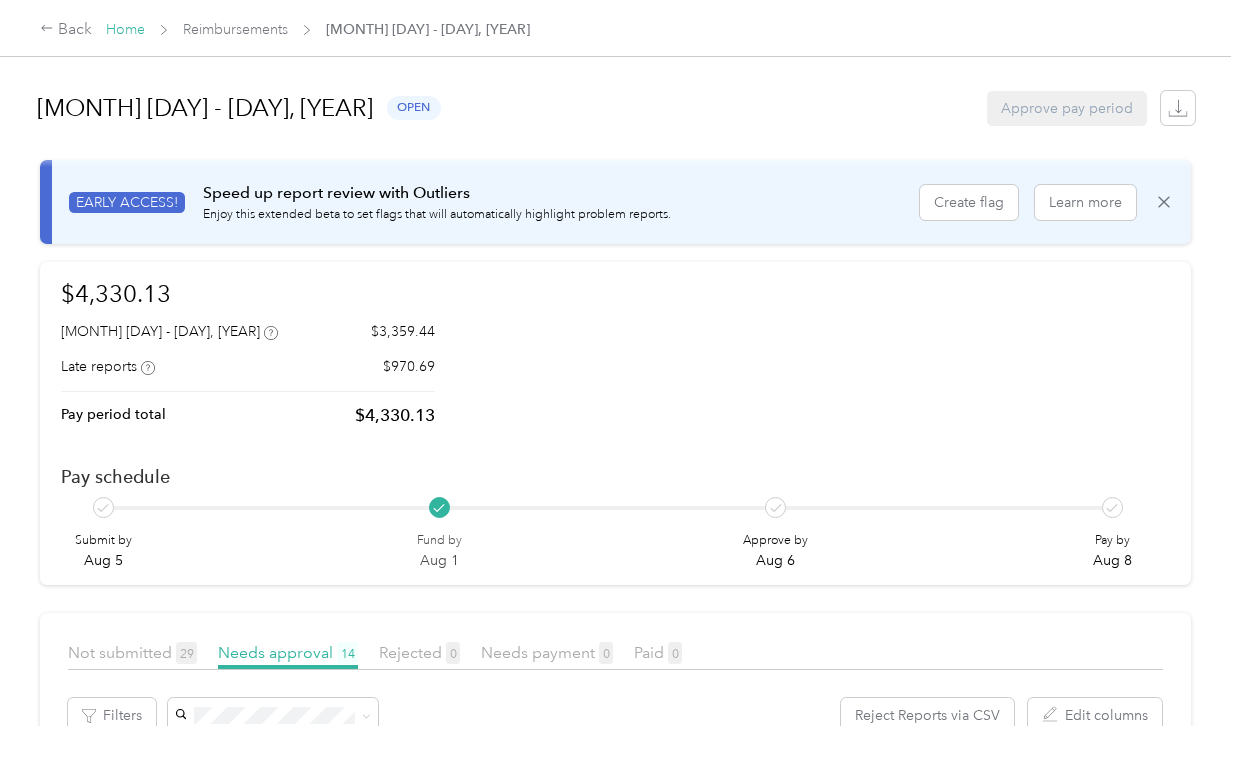 click on "Home" at bounding box center [125, 29] 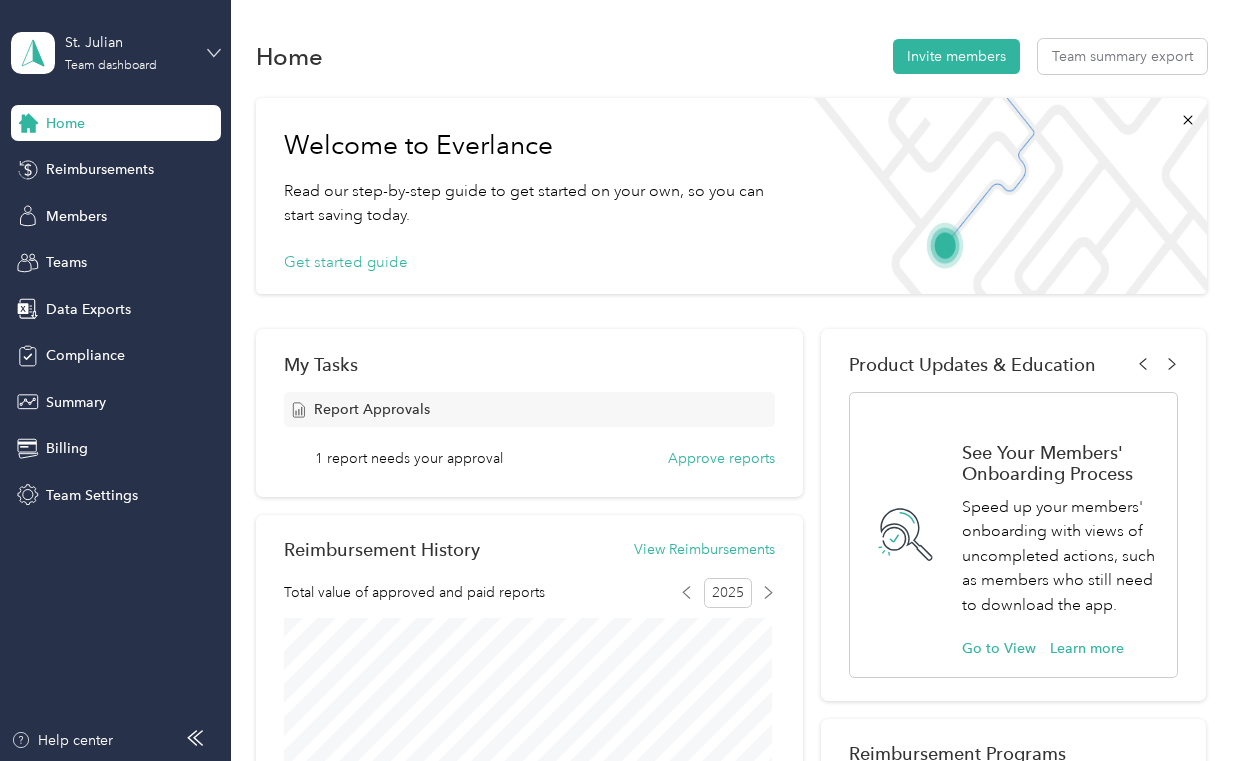 click 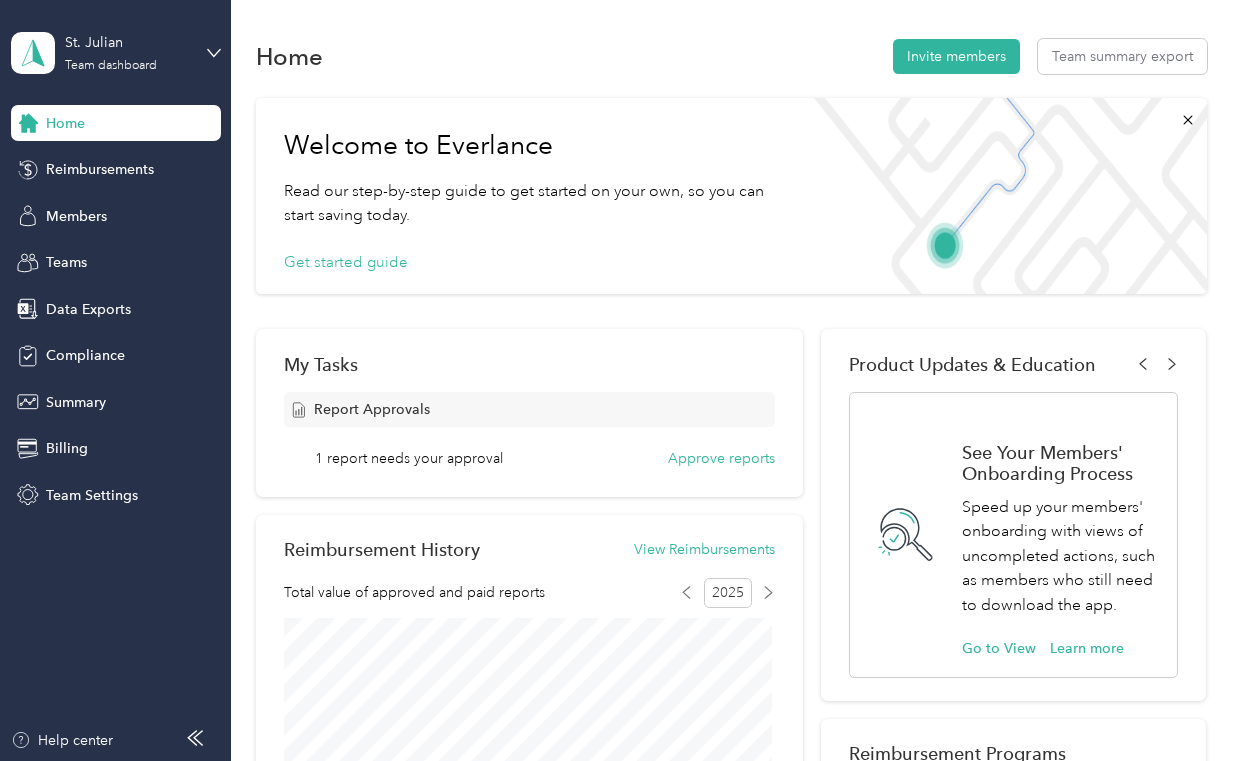 click on "Log out" at bounding box center (163, 254) 